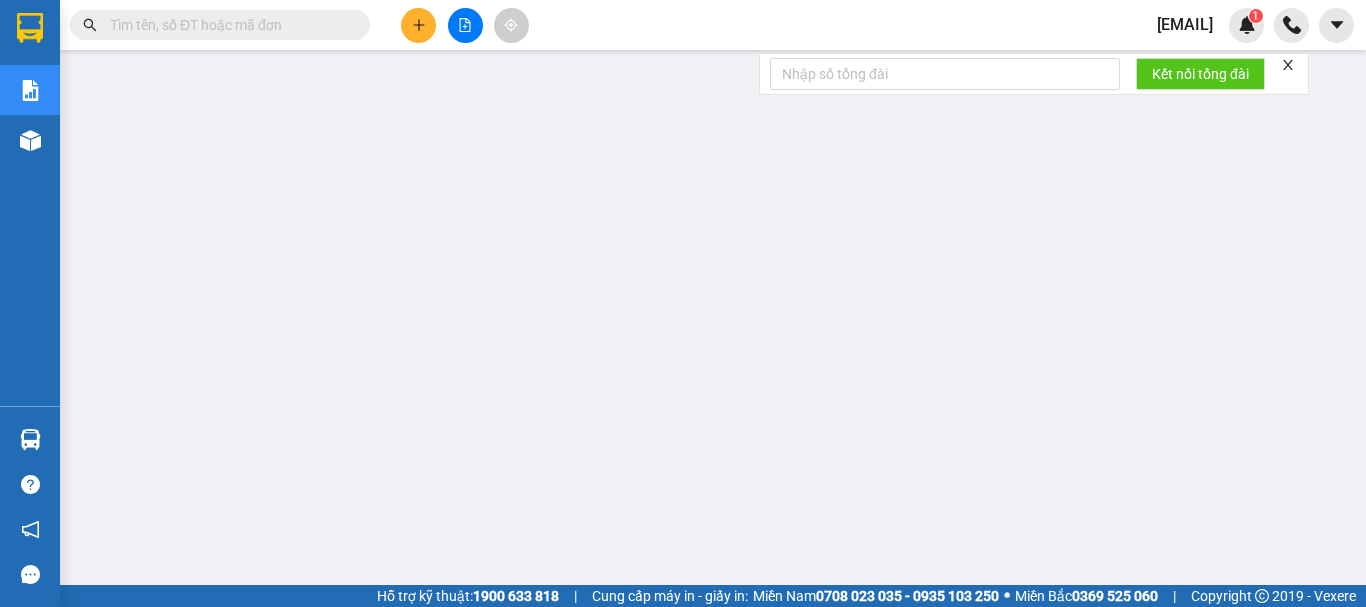 scroll, scrollTop: 0, scrollLeft: 0, axis: both 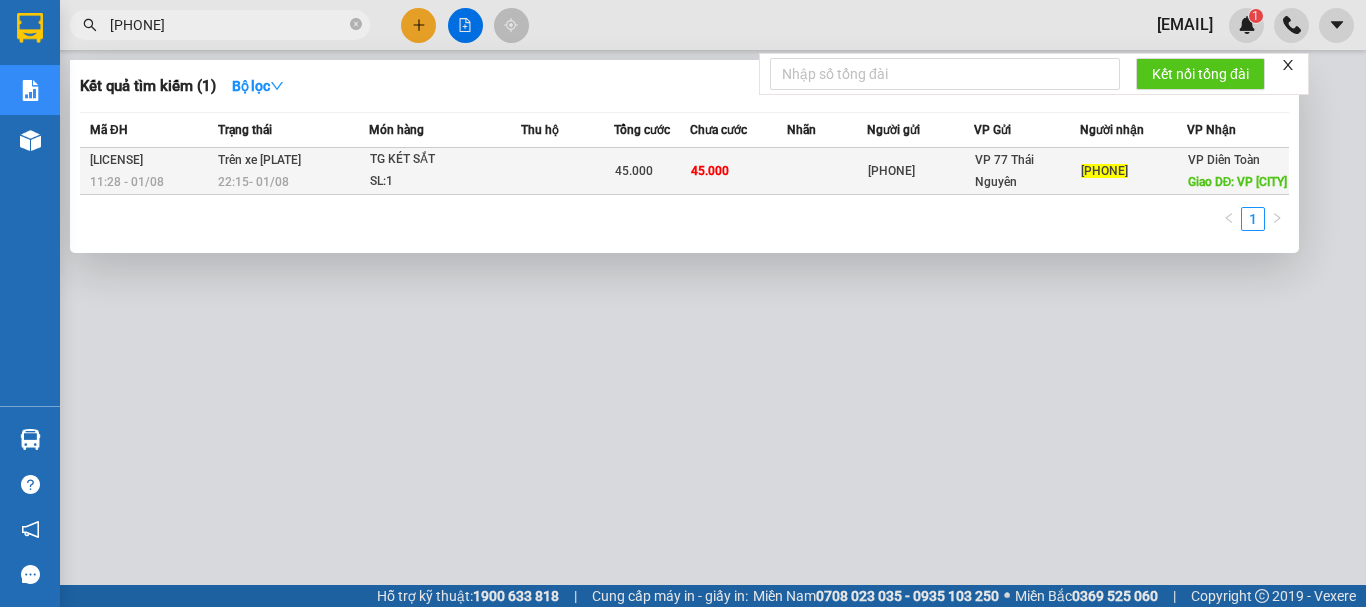 type on "0944205774" 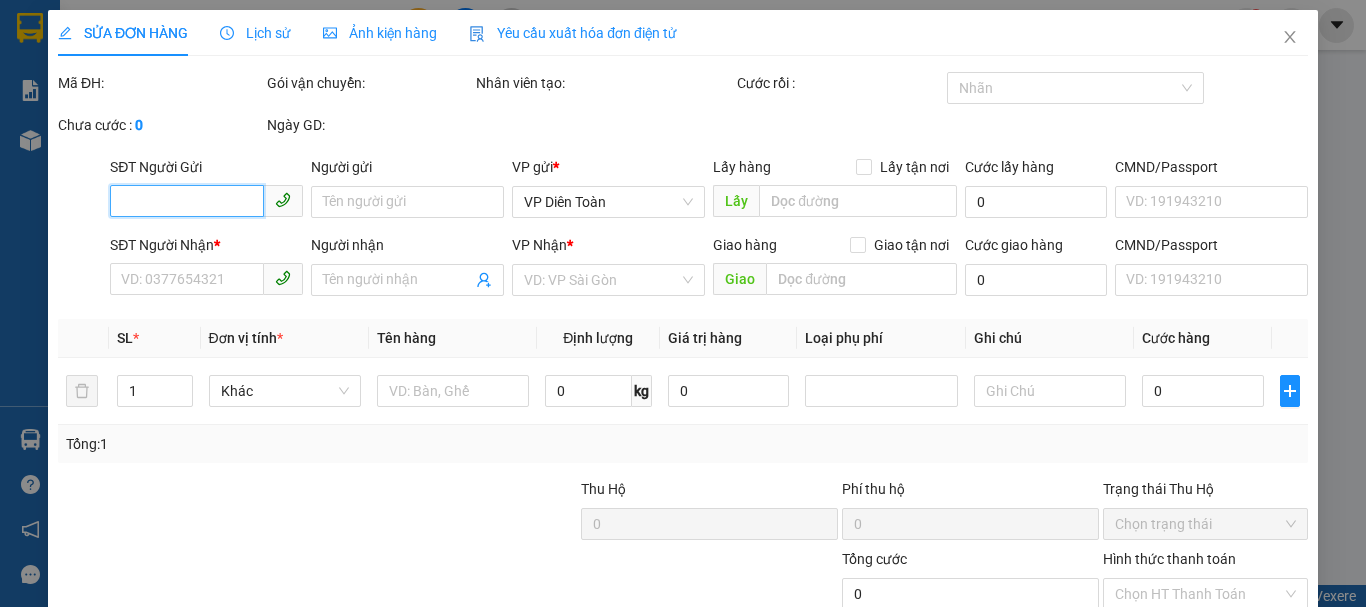 type on "0342800629" 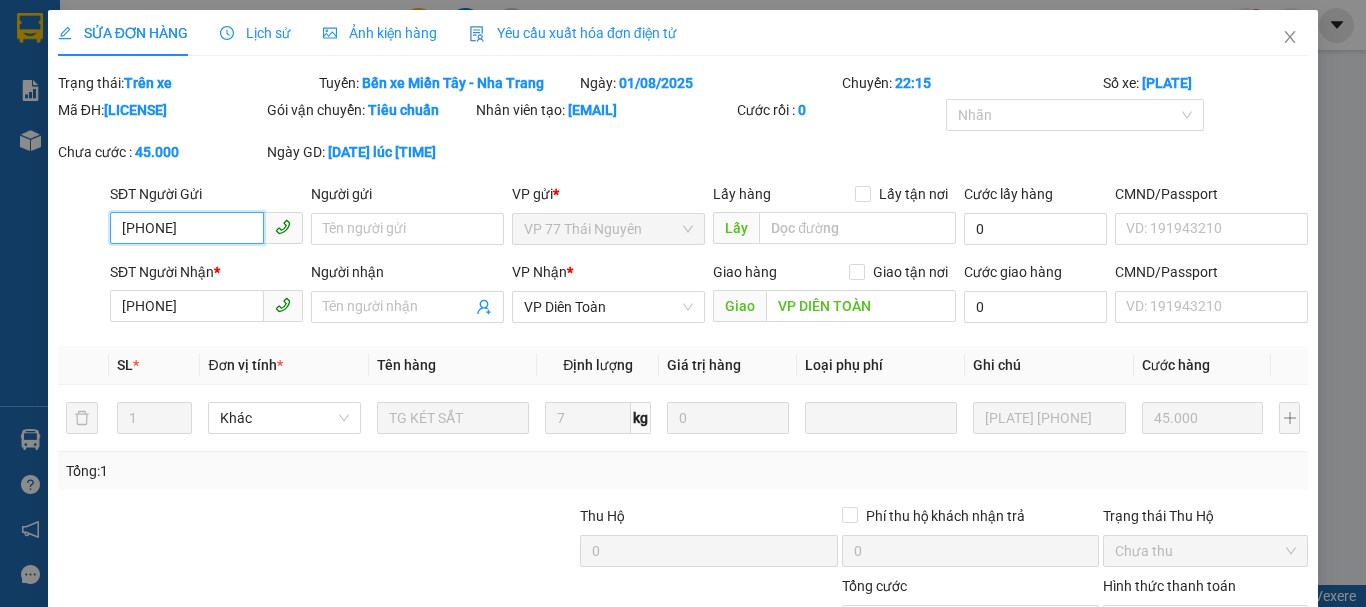 scroll, scrollTop: 164, scrollLeft: 0, axis: vertical 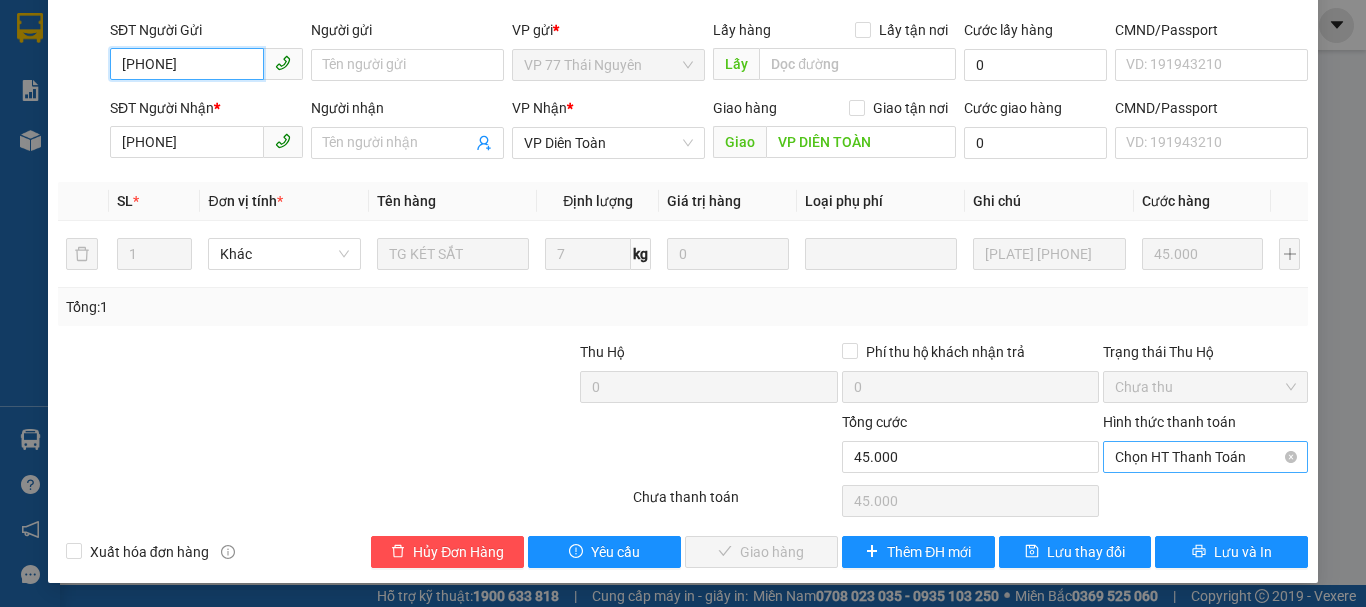 click on "Chọn HT Thanh Toán" at bounding box center [1205, 457] 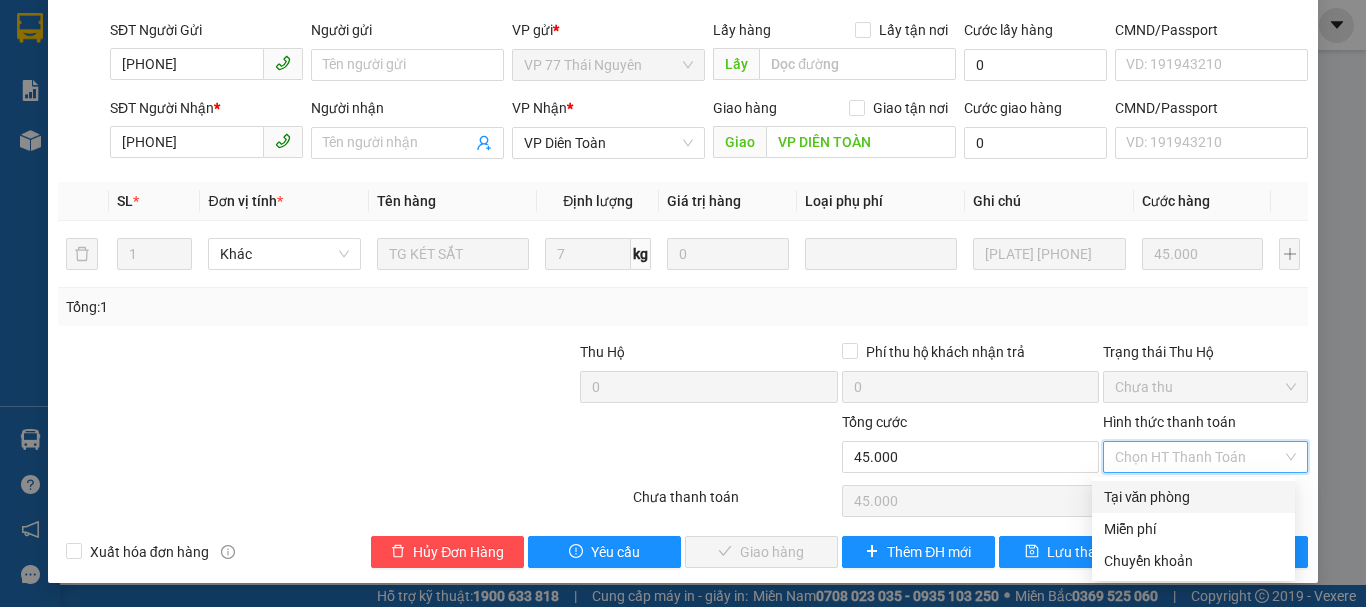 click on "Tại văn phòng" at bounding box center [1193, 497] 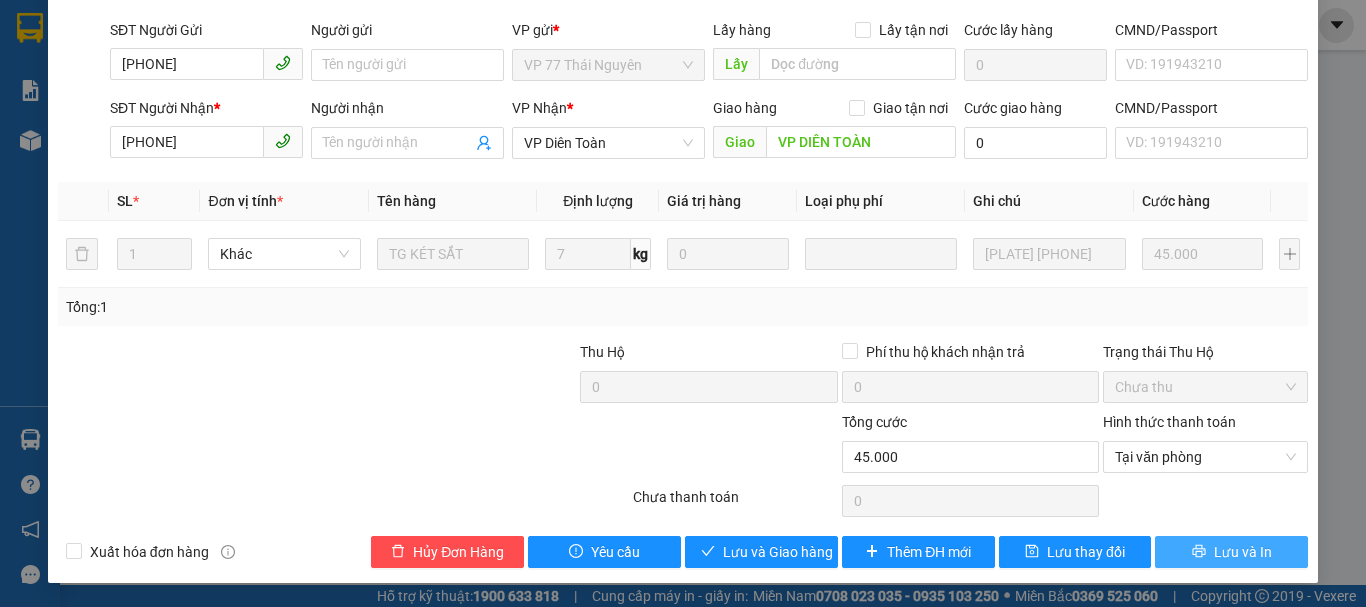 click on "Lưu và In" at bounding box center [1243, 552] 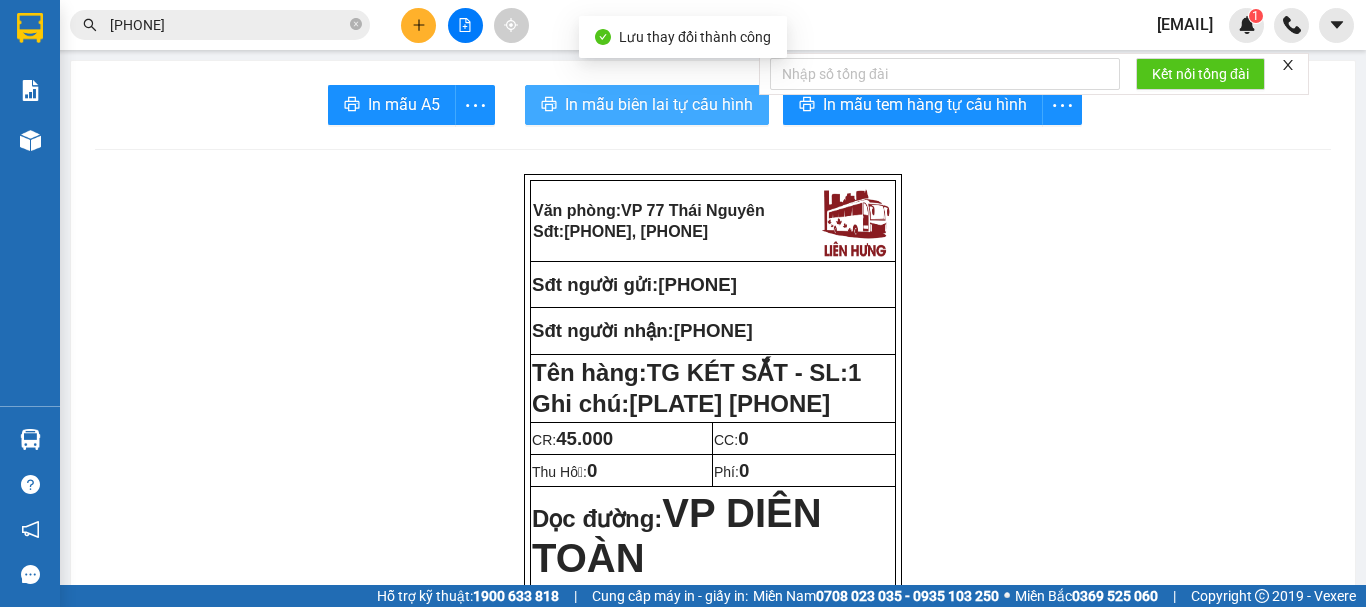click on "In mẫu biên lai tự cấu hình" at bounding box center [659, 104] 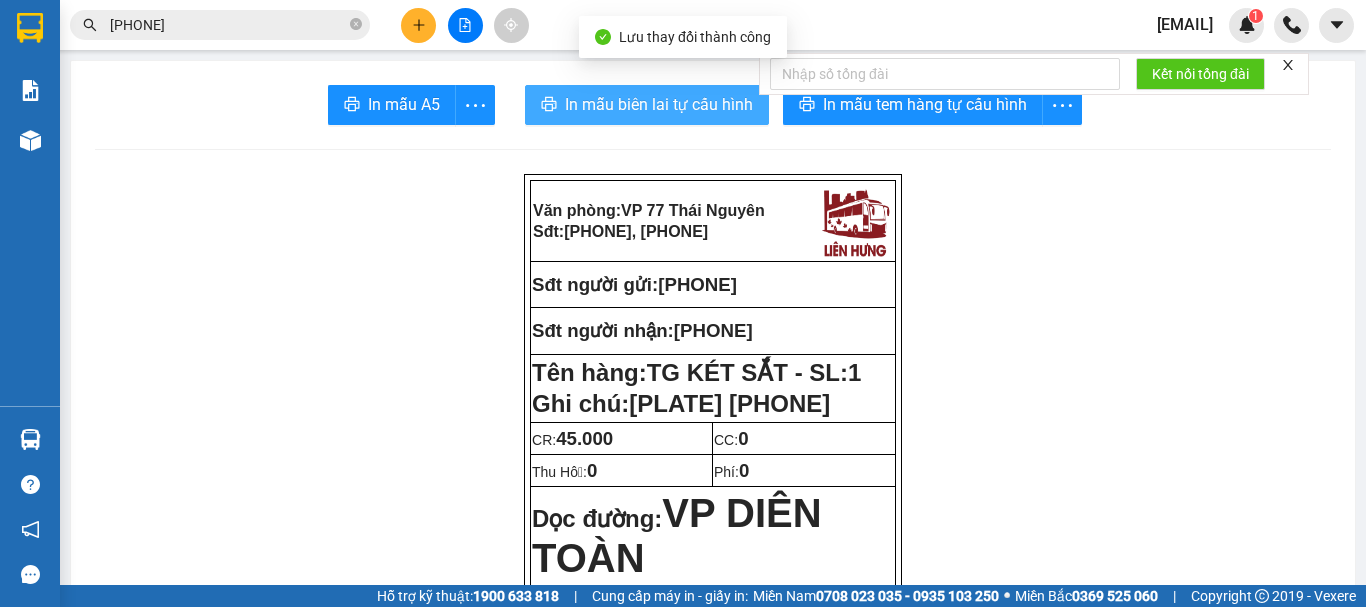 scroll, scrollTop: 0, scrollLeft: 0, axis: both 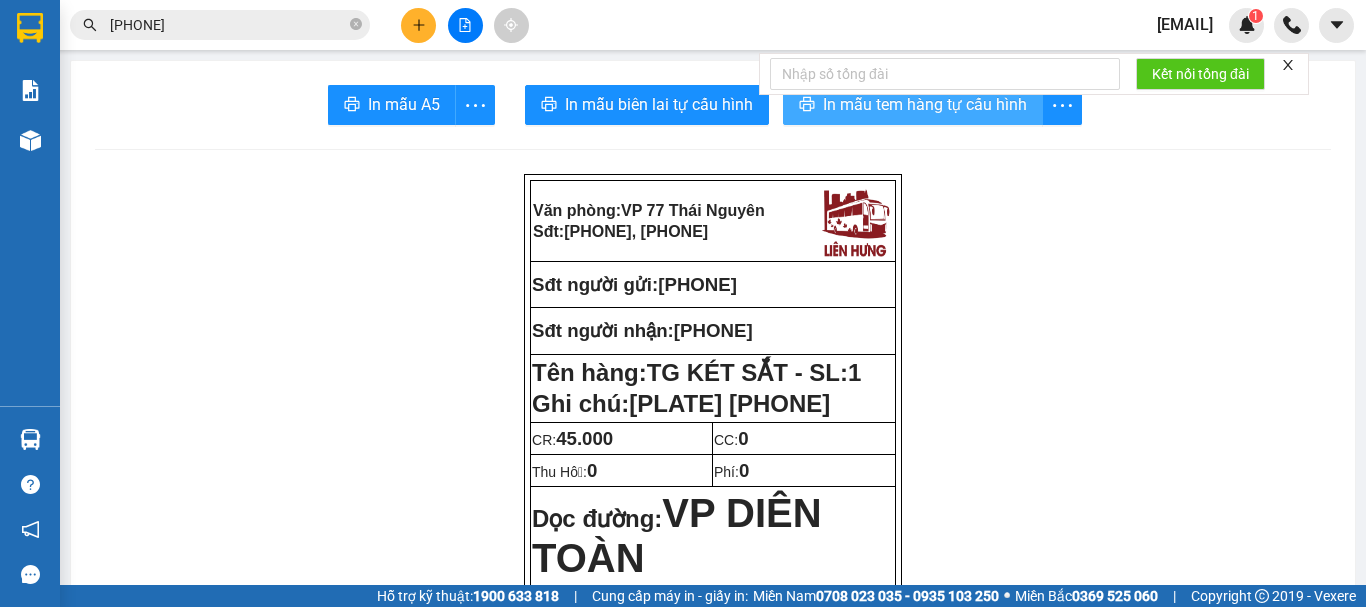 click on "In mẫu tem hàng tự cấu hình" at bounding box center (925, 104) 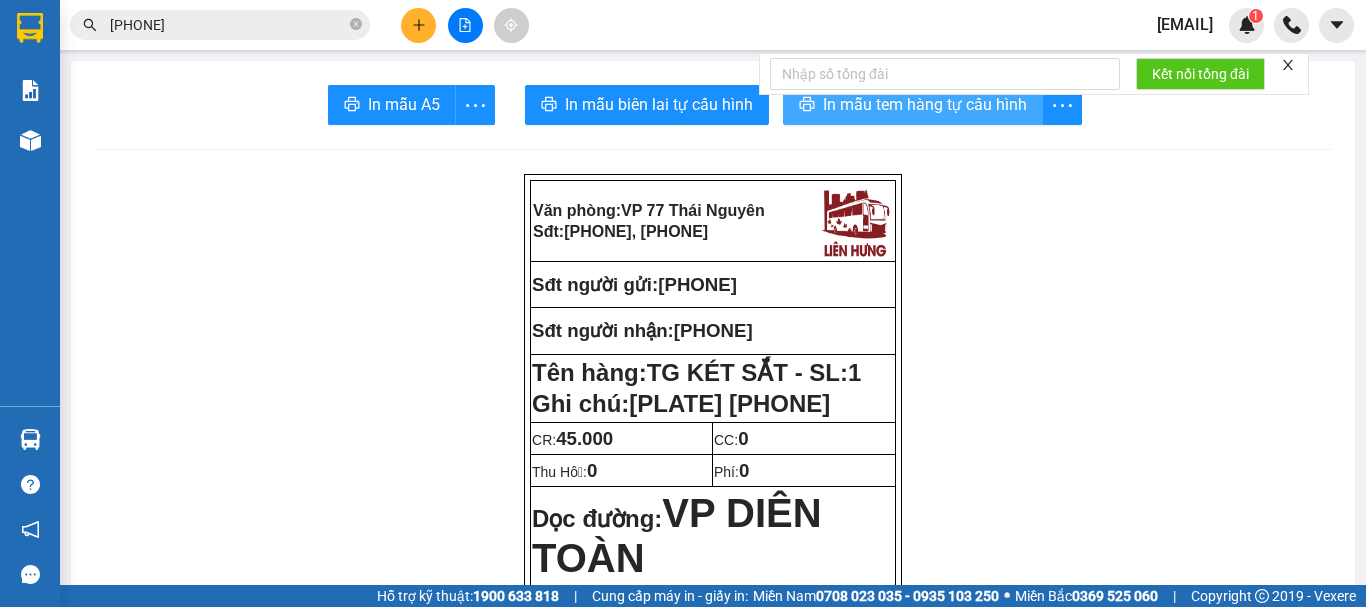 scroll, scrollTop: 0, scrollLeft: 0, axis: both 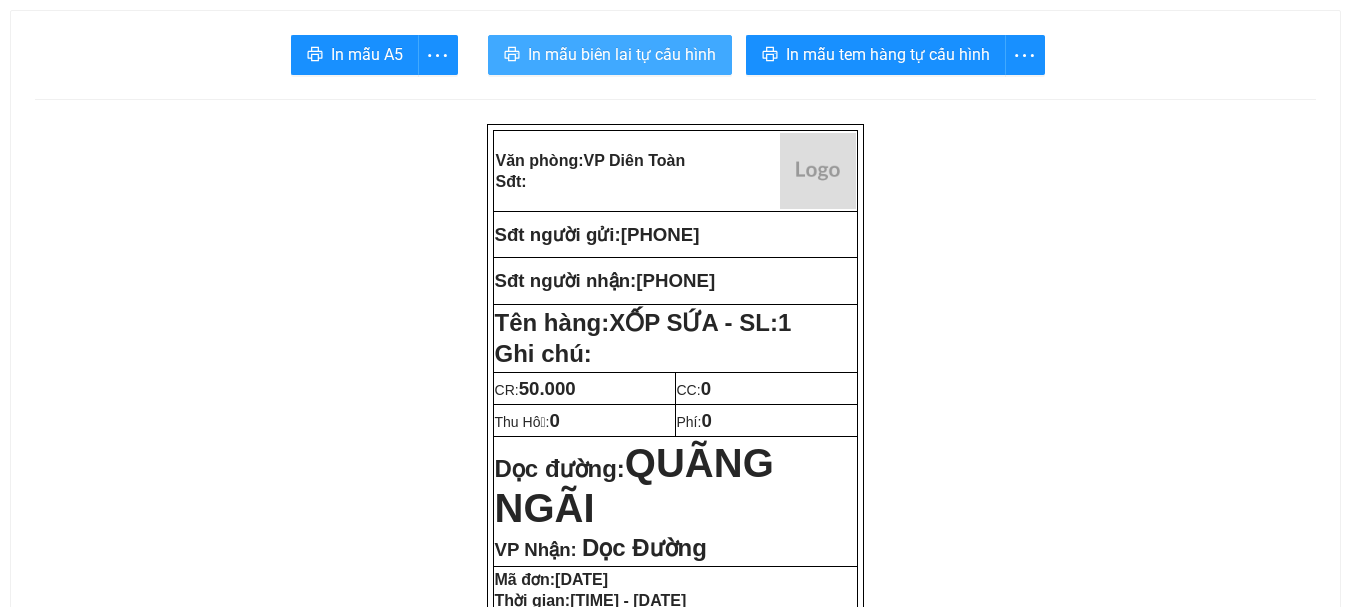 click on "In mẫu biên lai tự cấu hình" at bounding box center (622, 54) 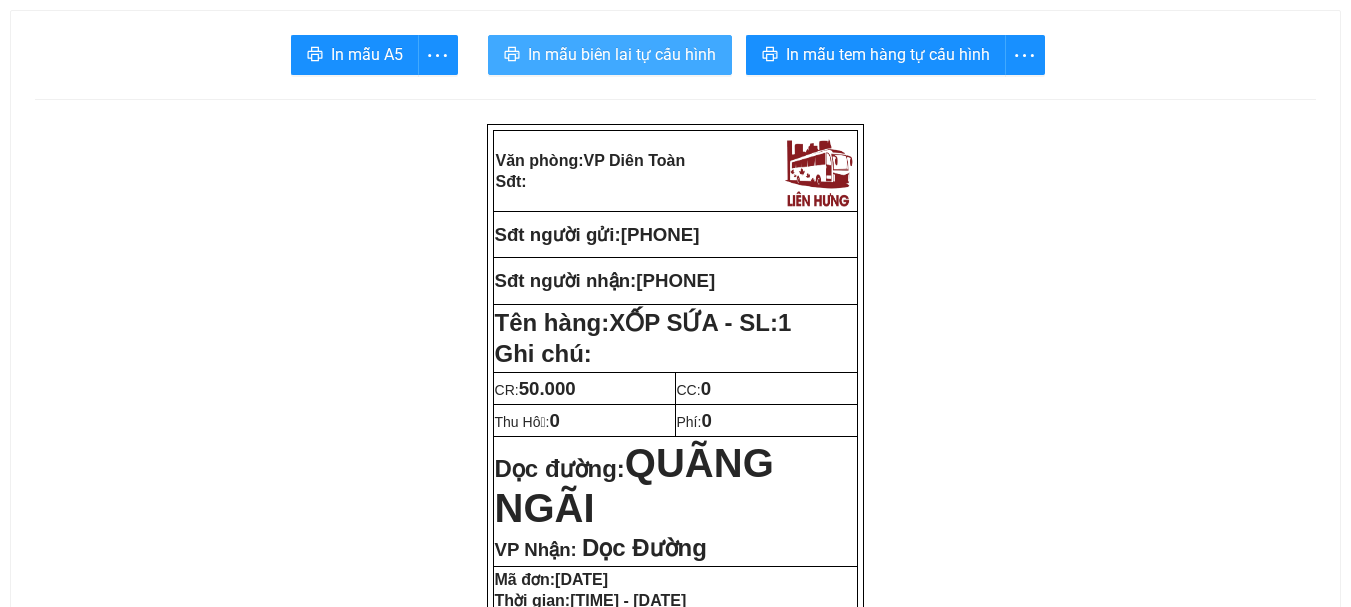 scroll, scrollTop: 0, scrollLeft: 0, axis: both 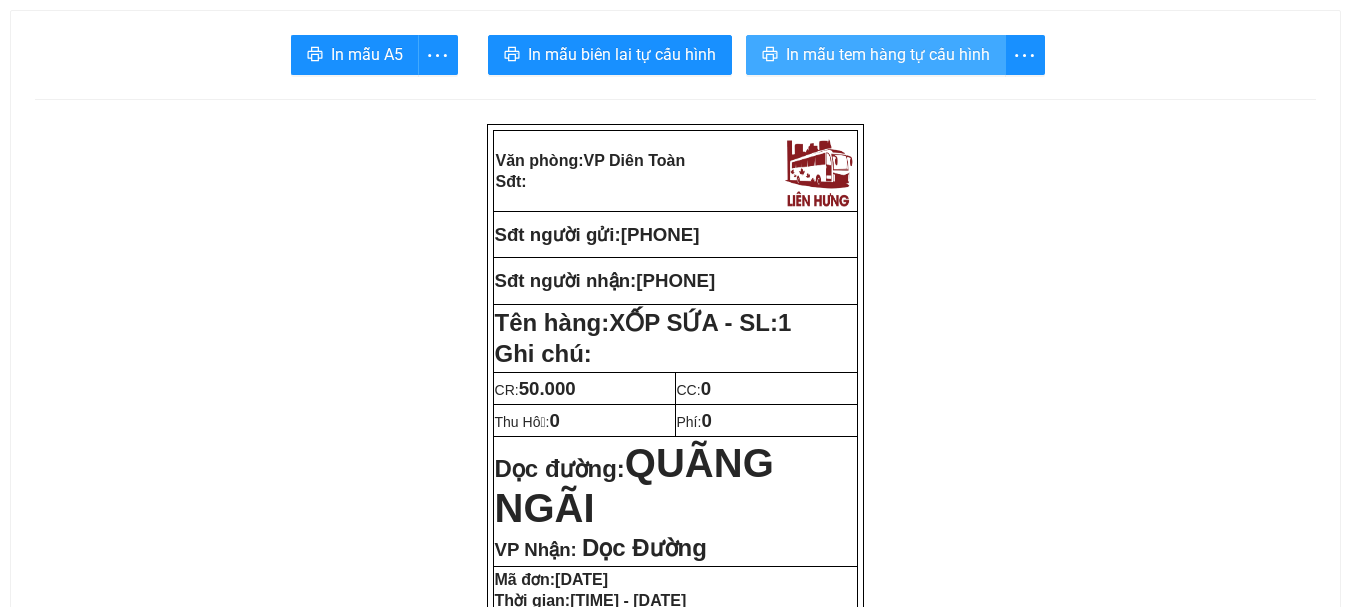 click on "In mẫu tem hàng tự cấu hình" at bounding box center (888, 54) 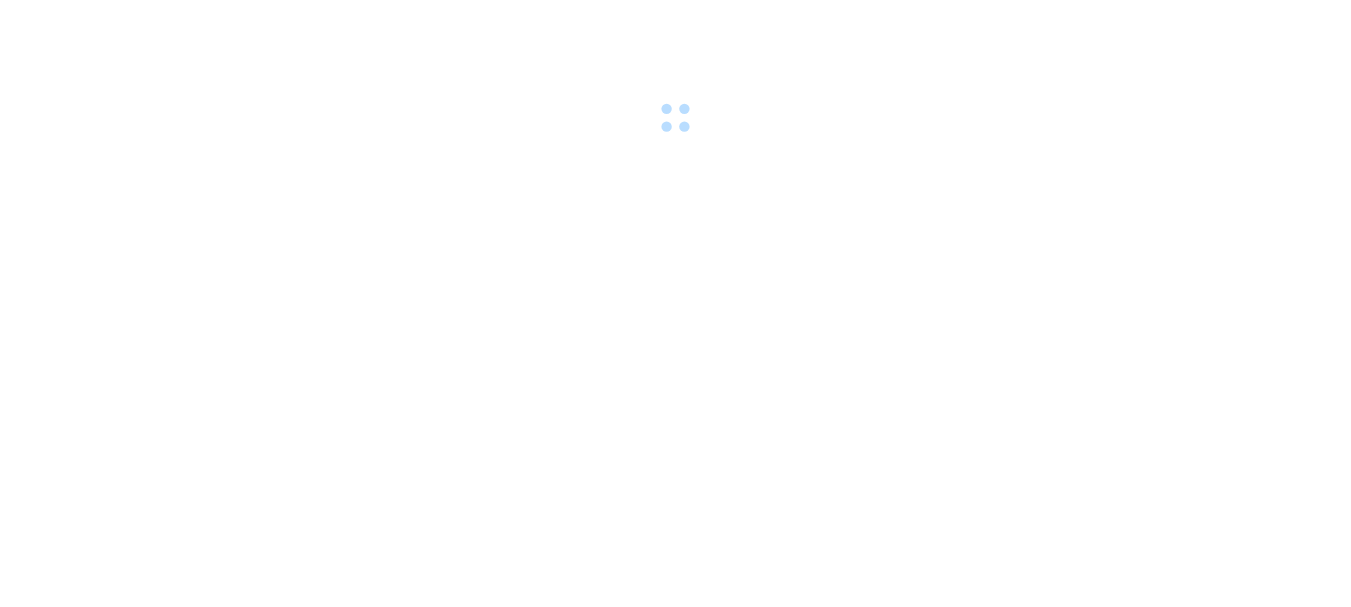scroll, scrollTop: 0, scrollLeft: 0, axis: both 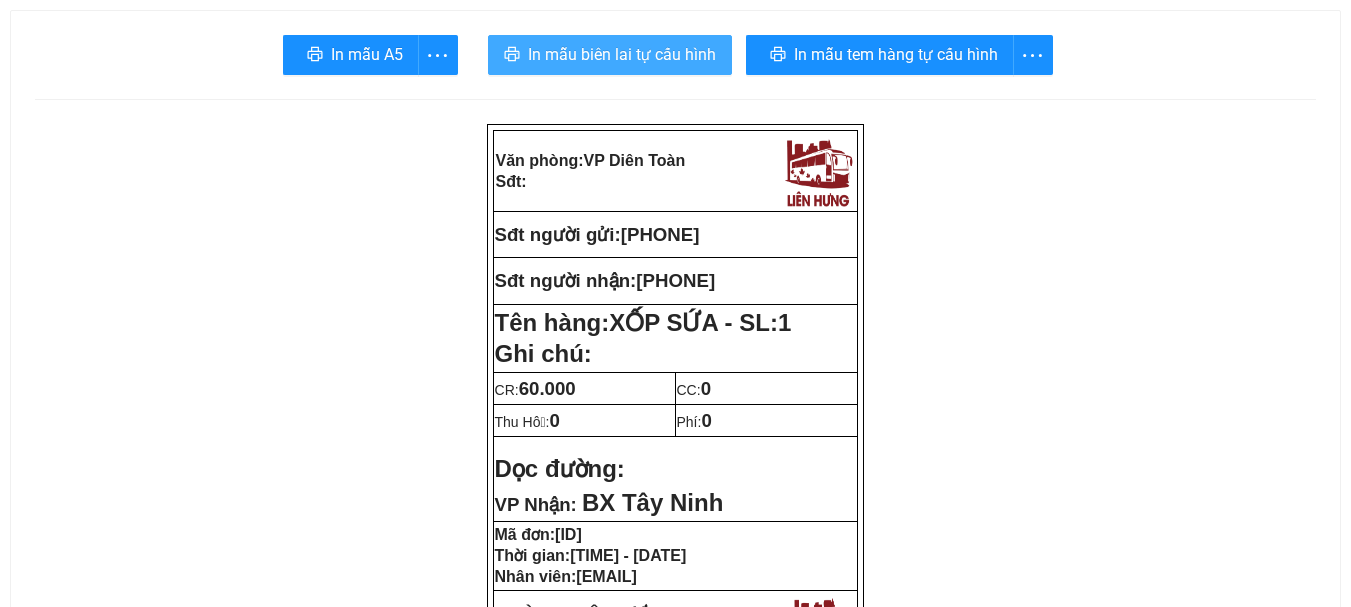click on "In mẫu biên lai tự cấu hình" at bounding box center [622, 54] 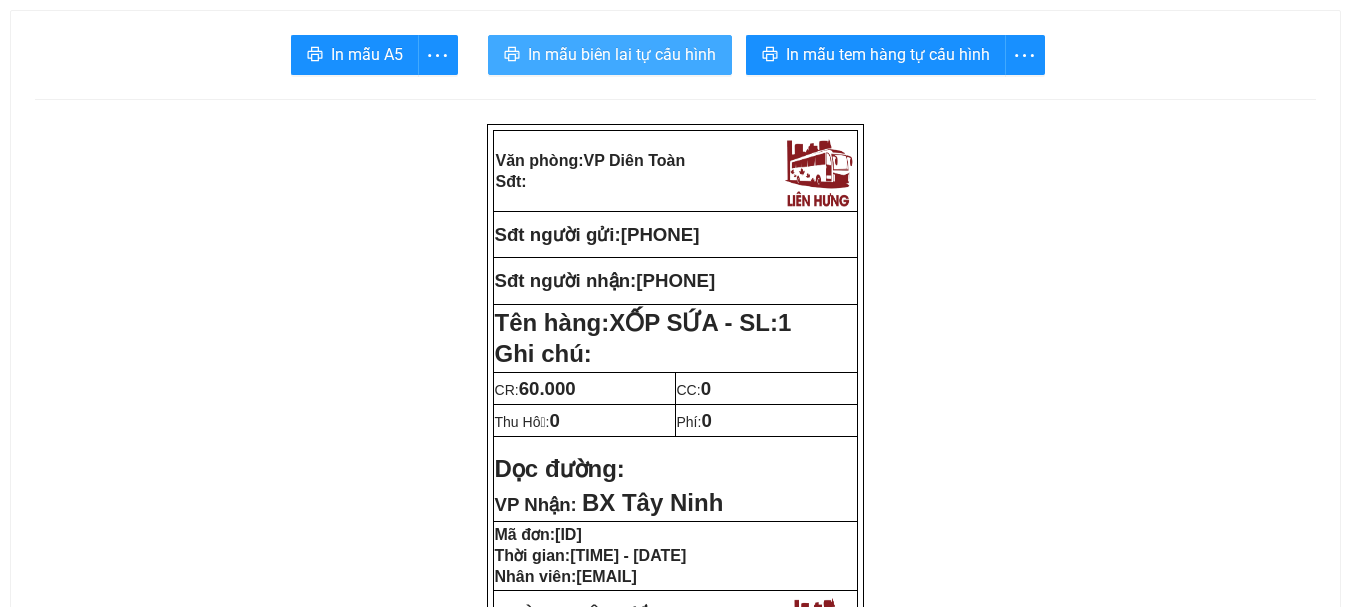 scroll, scrollTop: 0, scrollLeft: 0, axis: both 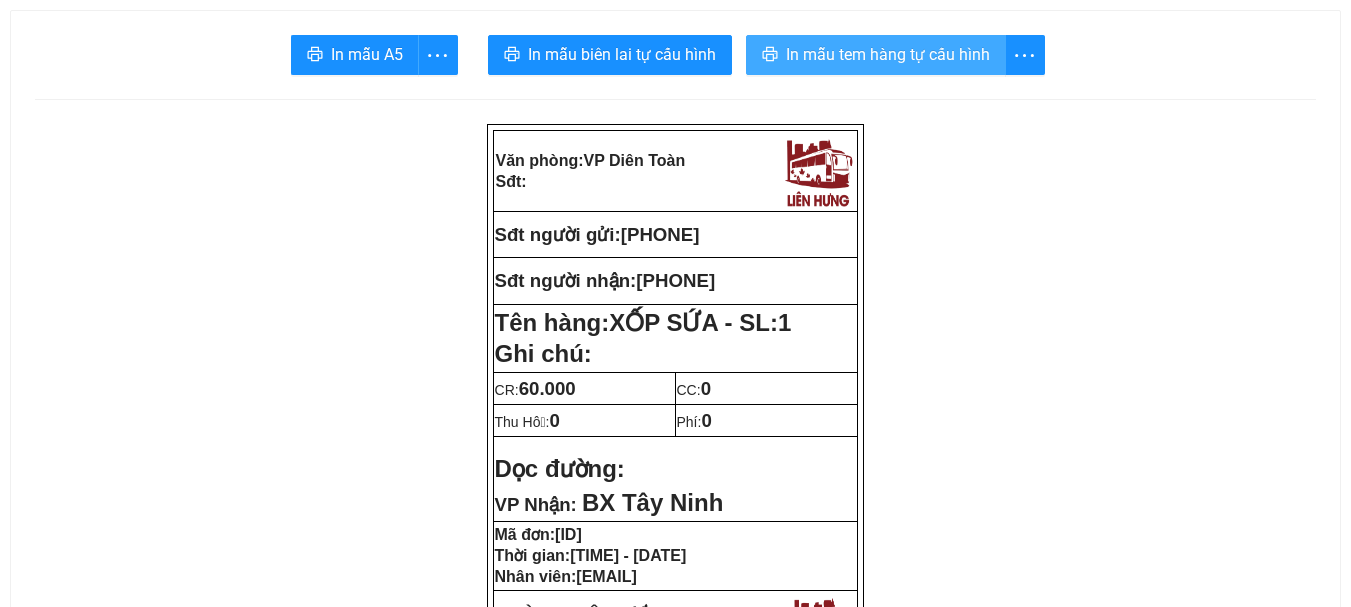 click on "In mẫu tem hàng tự cấu hình" at bounding box center (888, 54) 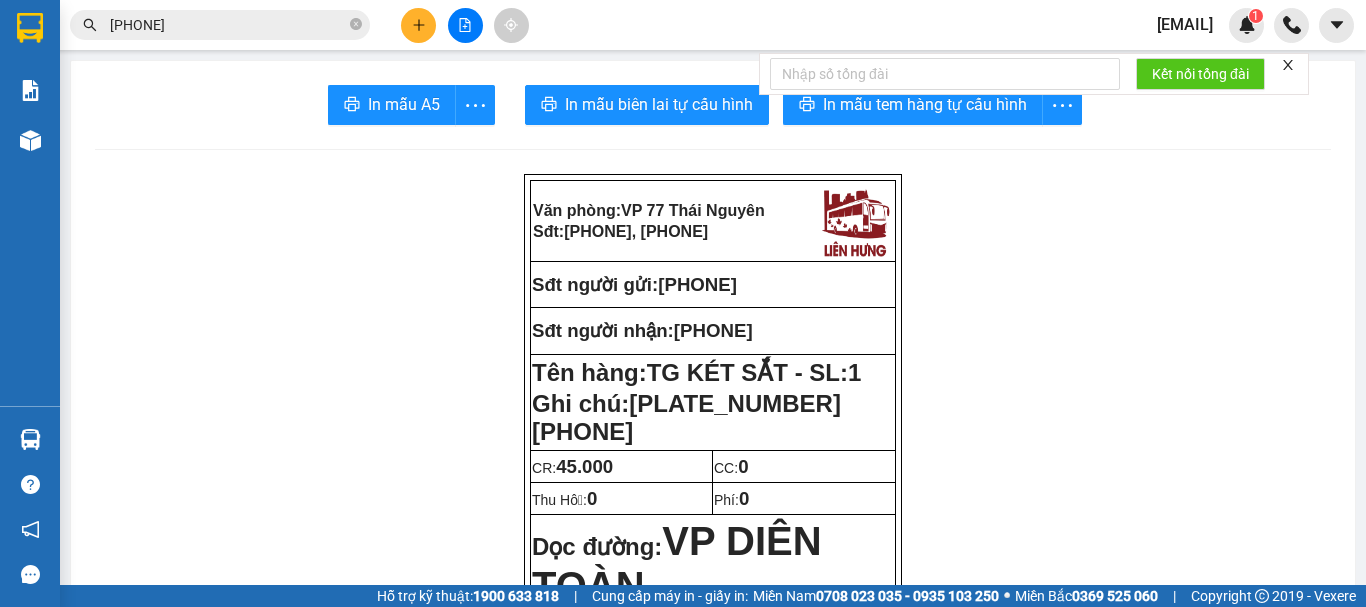 scroll, scrollTop: 0, scrollLeft: 0, axis: both 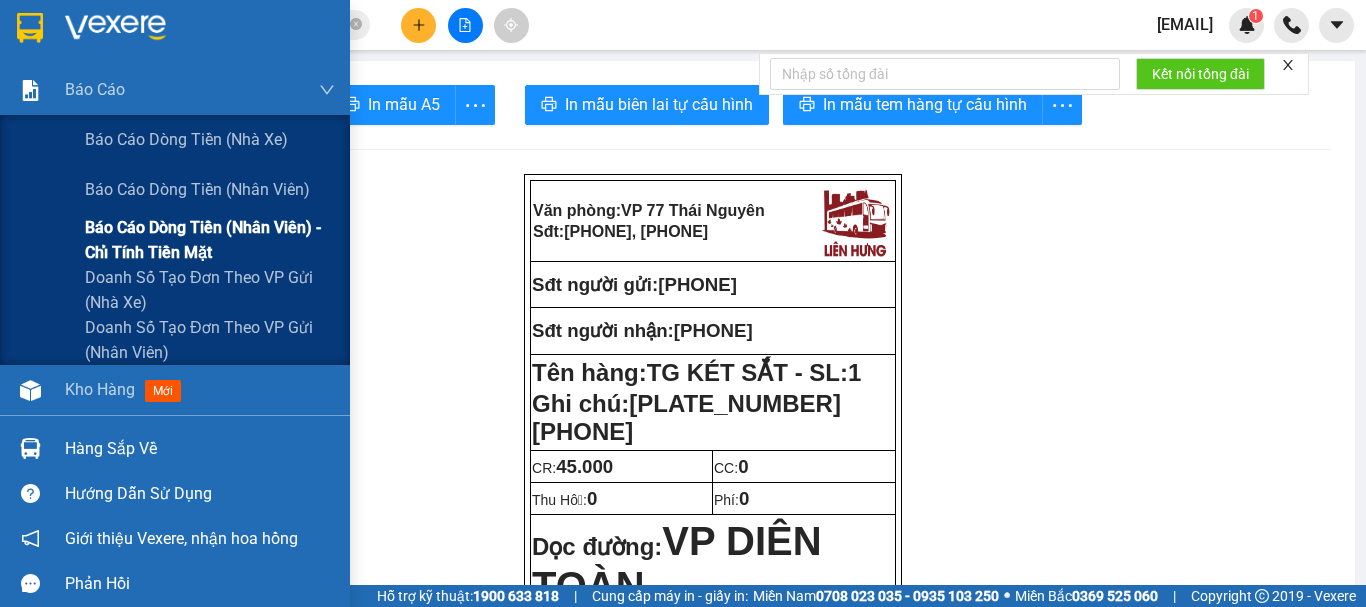 click on "Báo cáo dòng tiền (nhân viên) - chỉ tính tiền mặt" at bounding box center (210, 240) 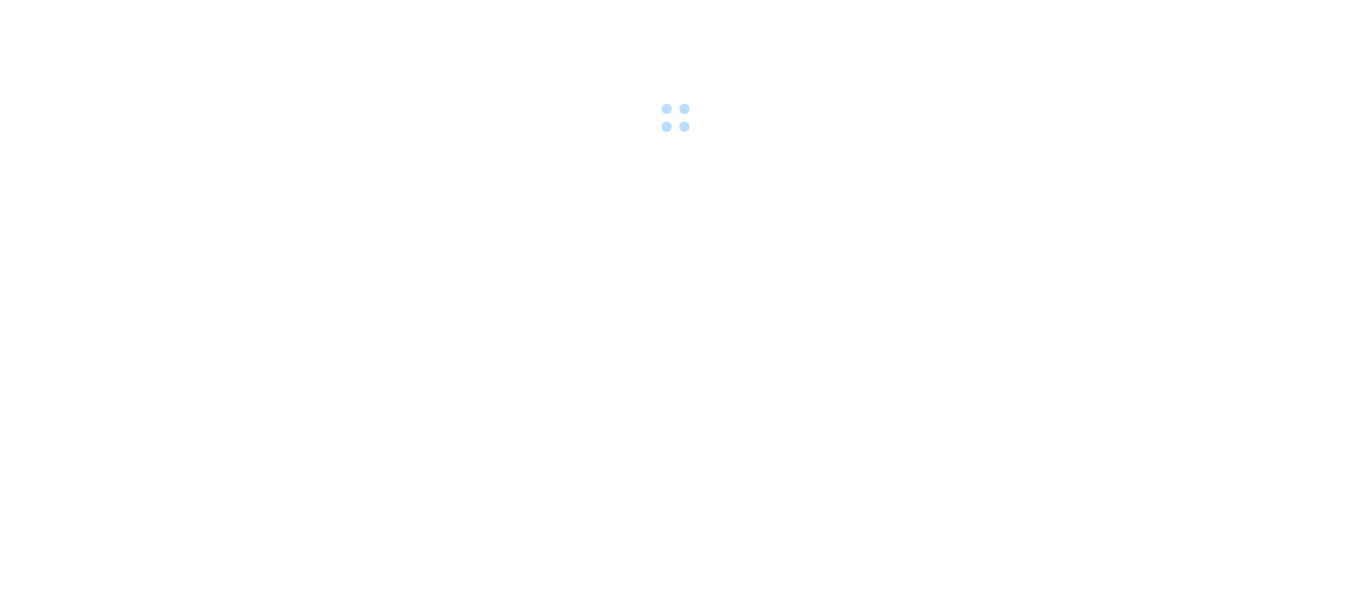 scroll, scrollTop: 0, scrollLeft: 0, axis: both 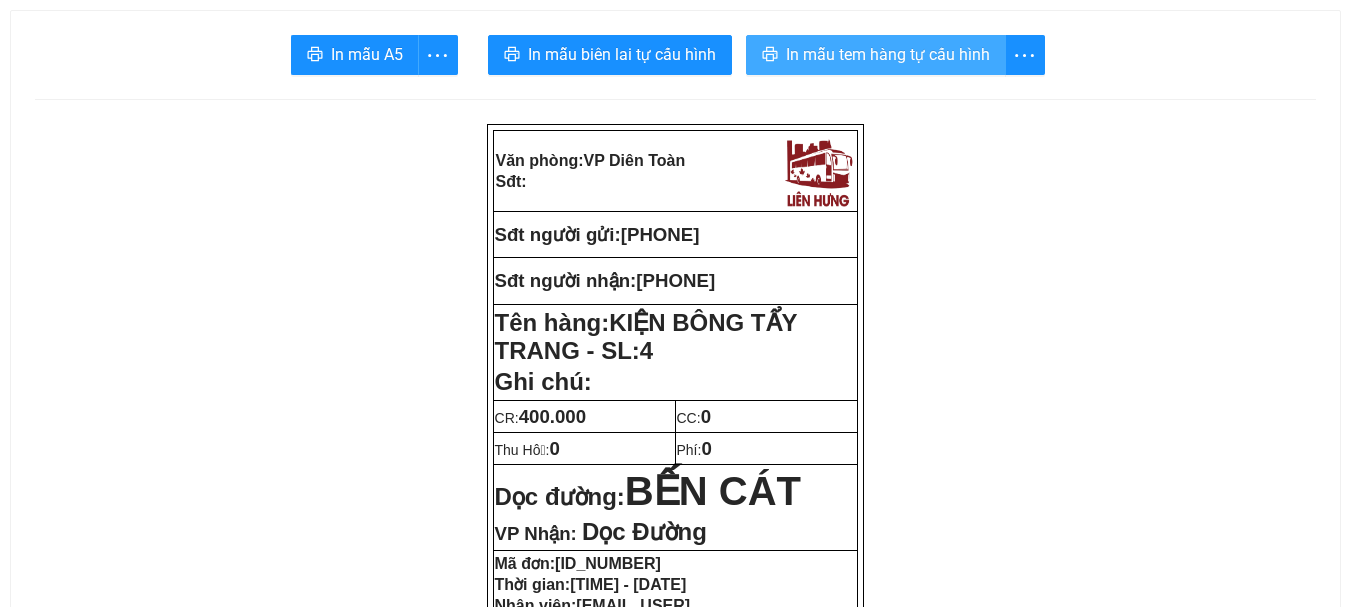 click on "In mẫu tem hàng tự cấu hình" at bounding box center [876, 55] 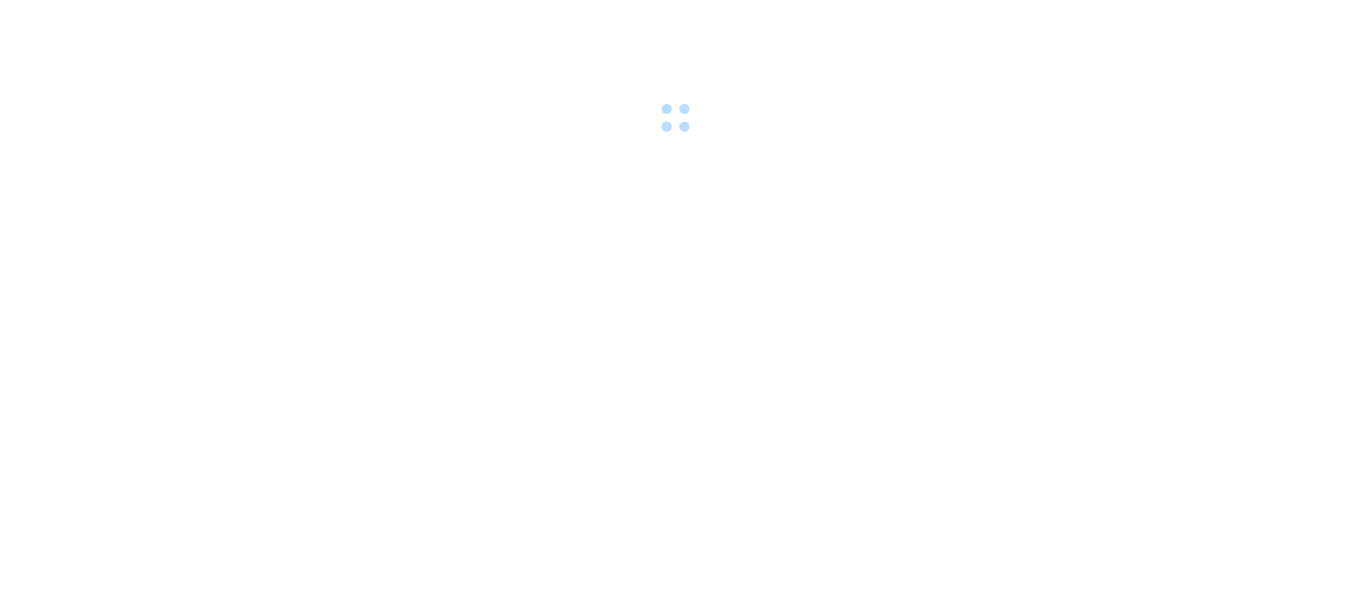 scroll, scrollTop: 0, scrollLeft: 0, axis: both 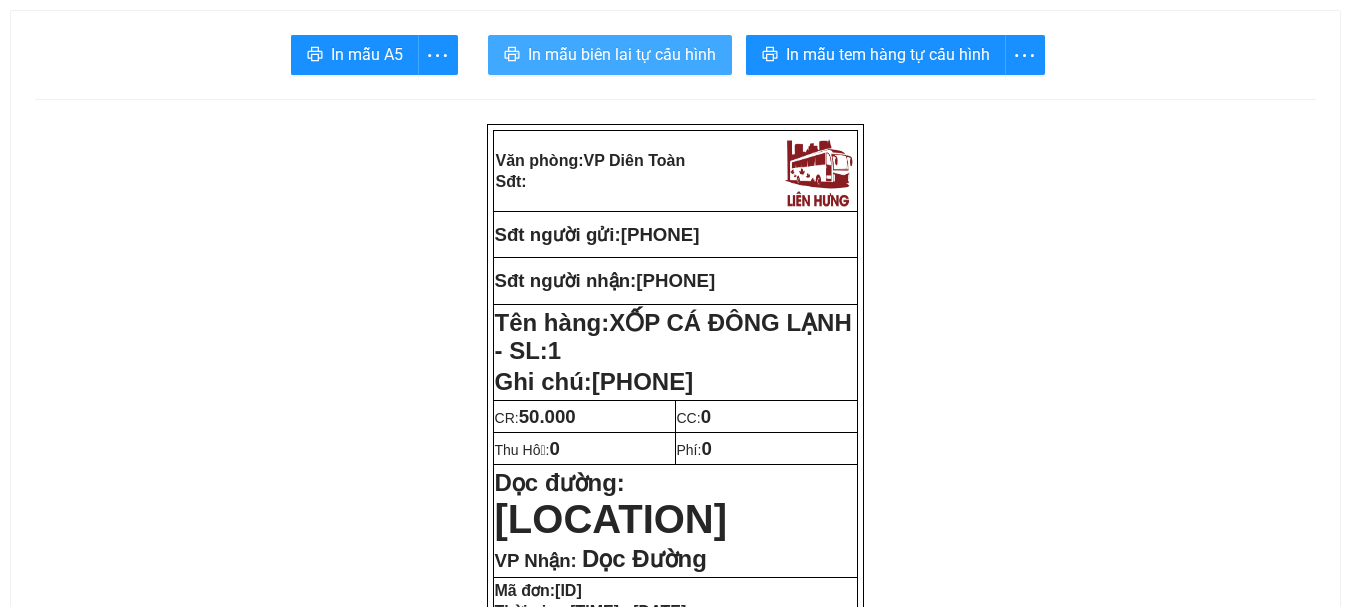 click on "In mẫu biên lai tự cấu hình" at bounding box center (622, 54) 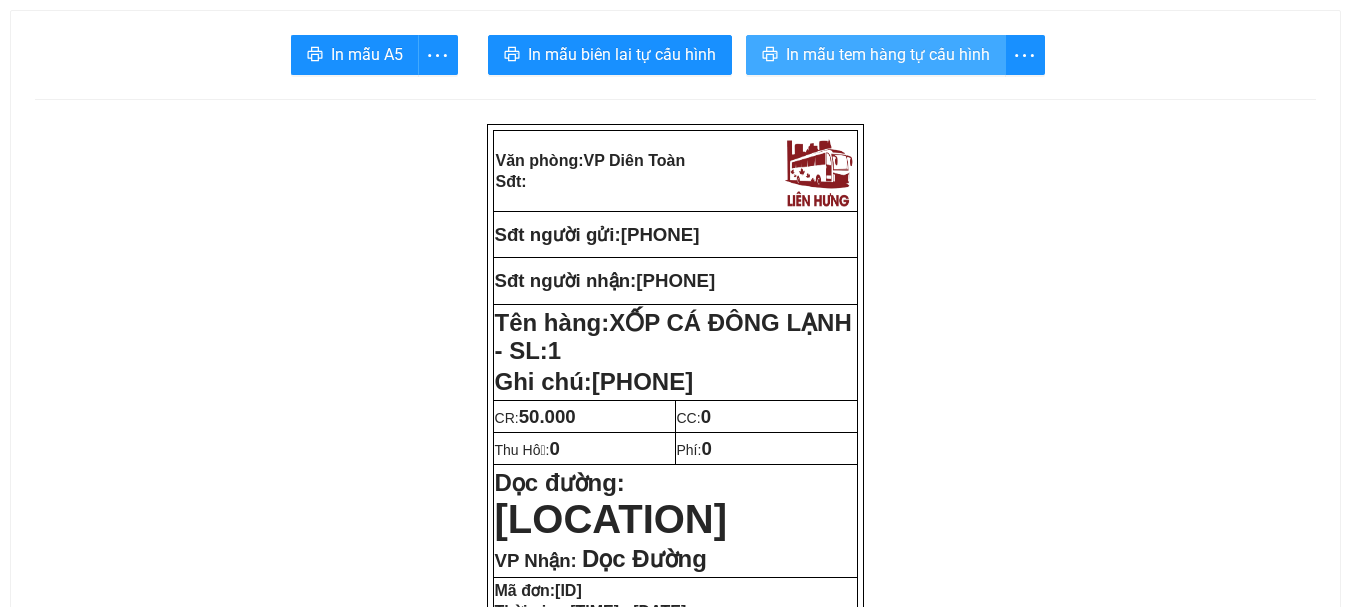 click on "In mẫu tem hàng tự cấu hình" at bounding box center [888, 54] 